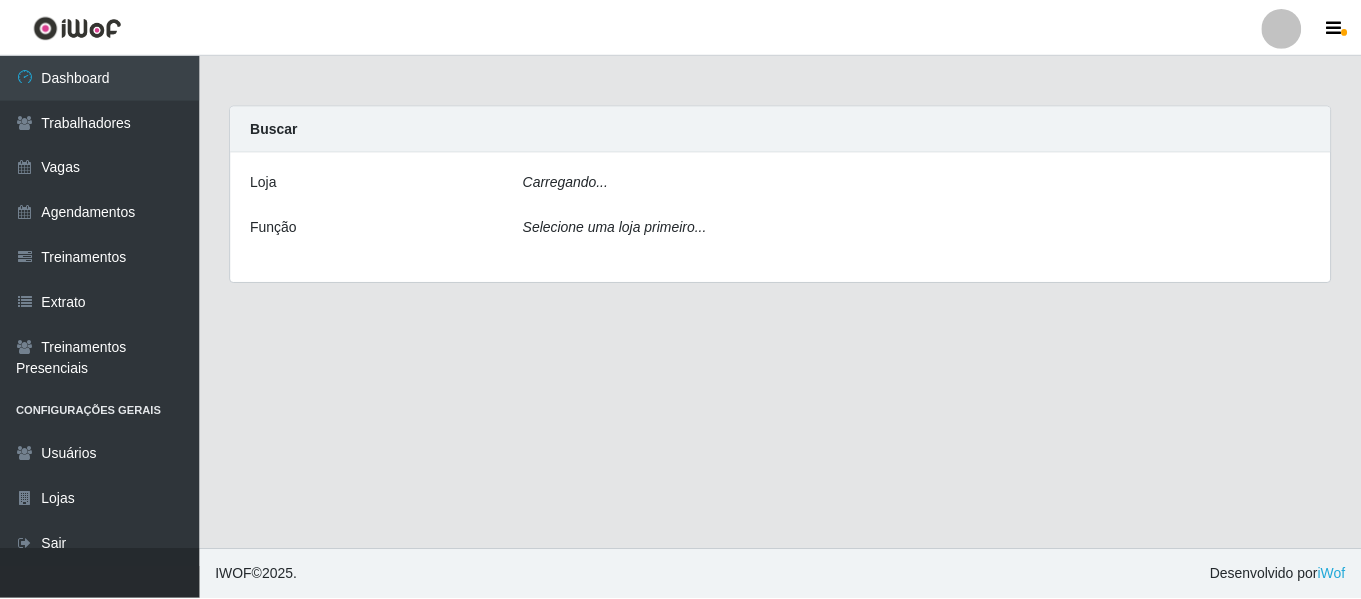scroll, scrollTop: 0, scrollLeft: 0, axis: both 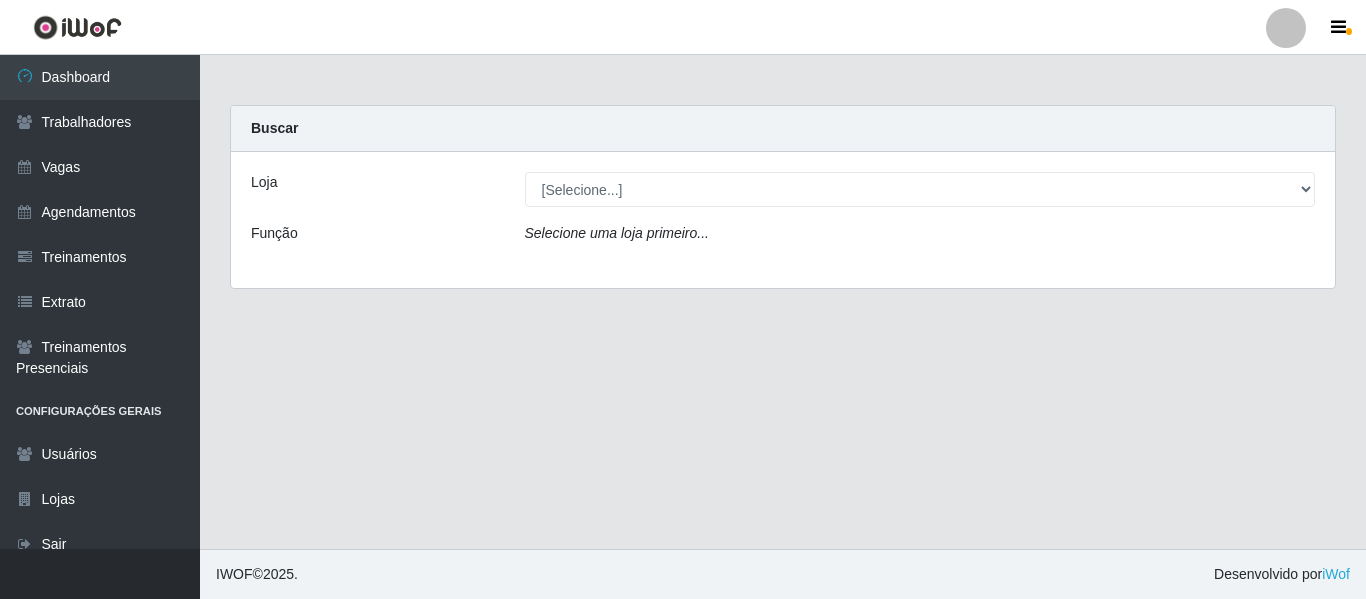 click at bounding box center [1286, 28] 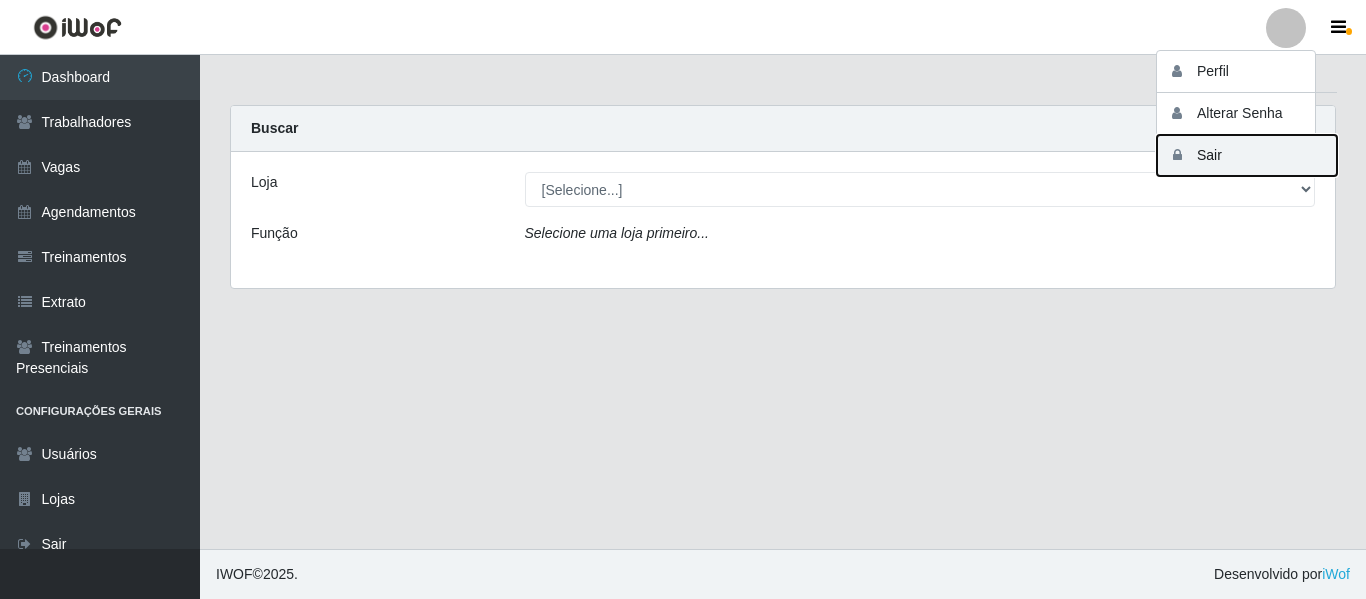 click on "Sair" at bounding box center [1247, 155] 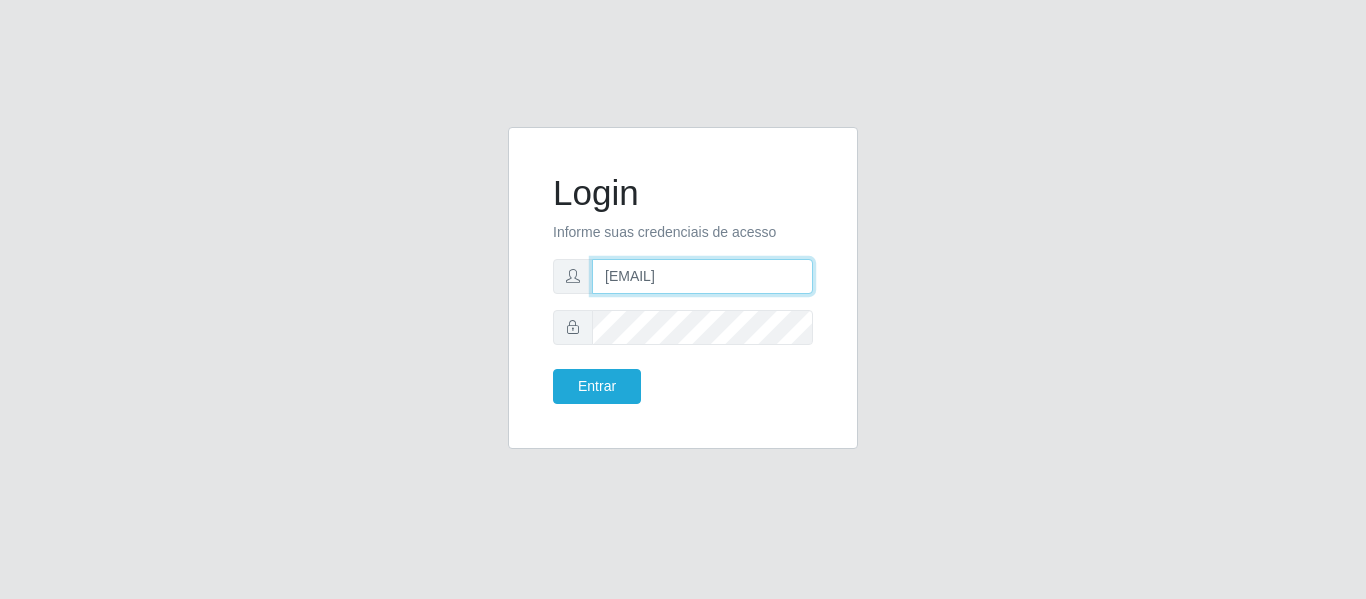 click on "[EMAIL]" at bounding box center [702, 276] 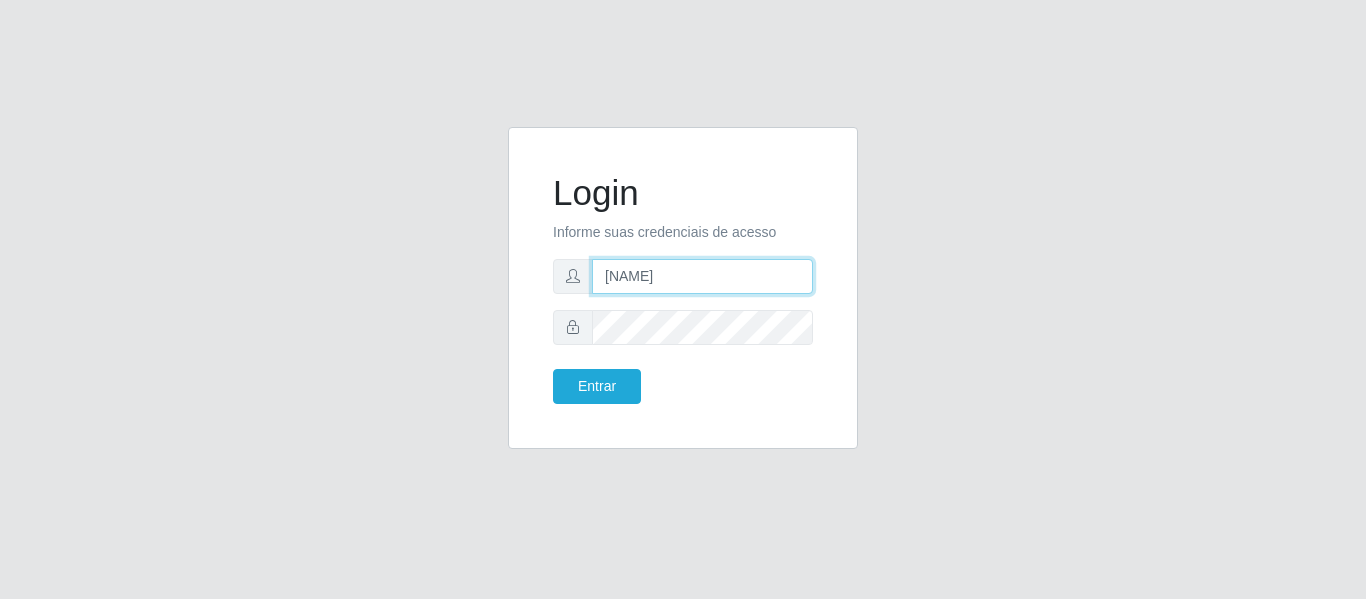 type on "[EMAIL]" 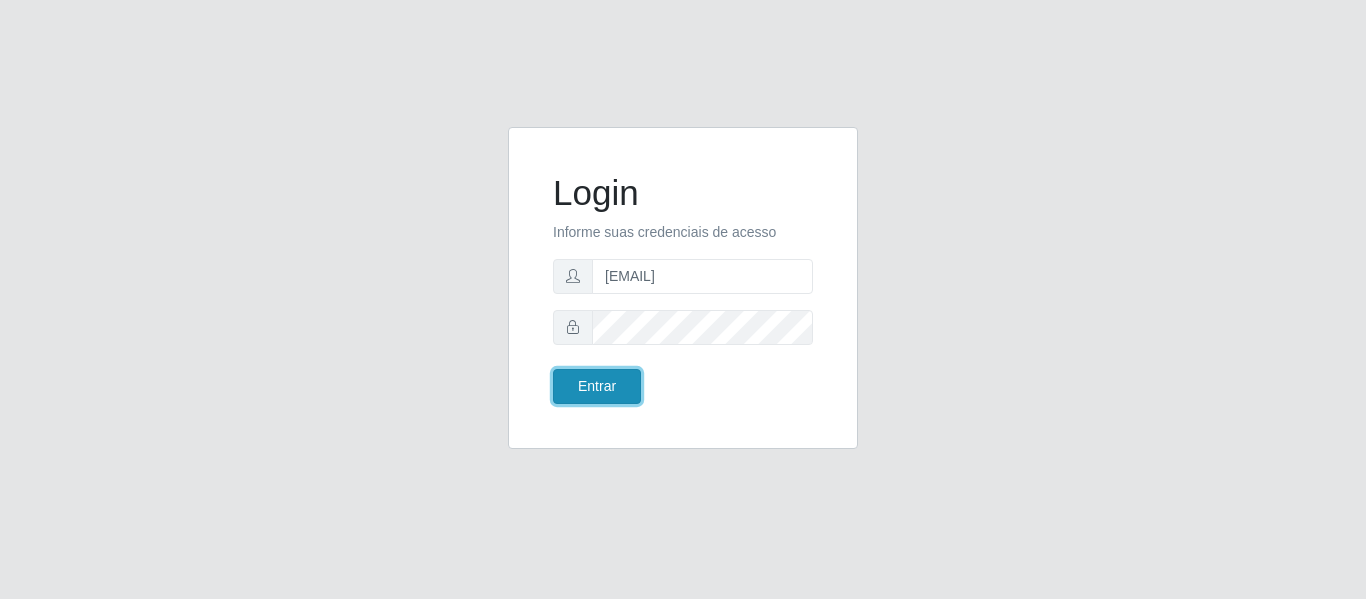 click on "Entrar" at bounding box center (597, 386) 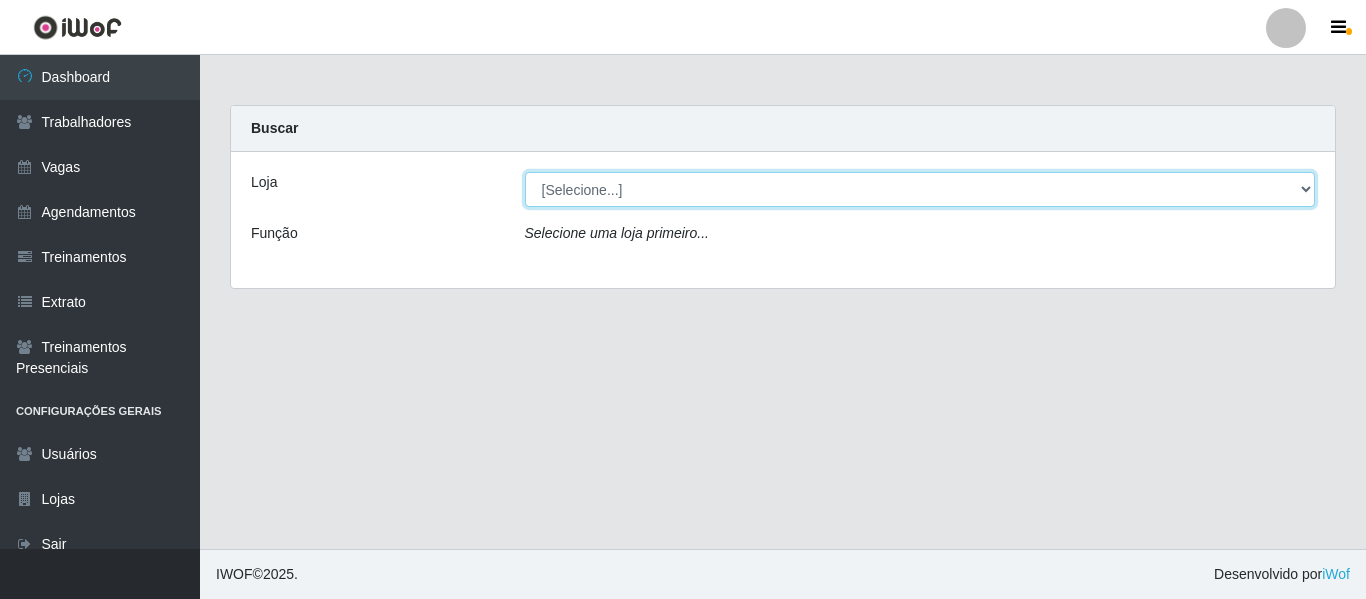 click on "[Selecione...] Bemais - Ruy Carneiro Bemais Supermercados - B1 Mangabeira Bemais Supermercados - B11 Manaíra Bemais Supermercados - B4 Mangabeira Bemais Supermercados - B5 Anatólia Bemais Supermercados - B6 Colibris Bemais Supermercados - B7 Oitizeiro Bemais Supermercados - B8 Valentina Bemais Supermercados - B9 Bessa Bemais Supermercados - Cidade Universitária Bemais Supermercados - Cruz das Armas Bemais Supermercados - Três Ruas" at bounding box center [920, 189] 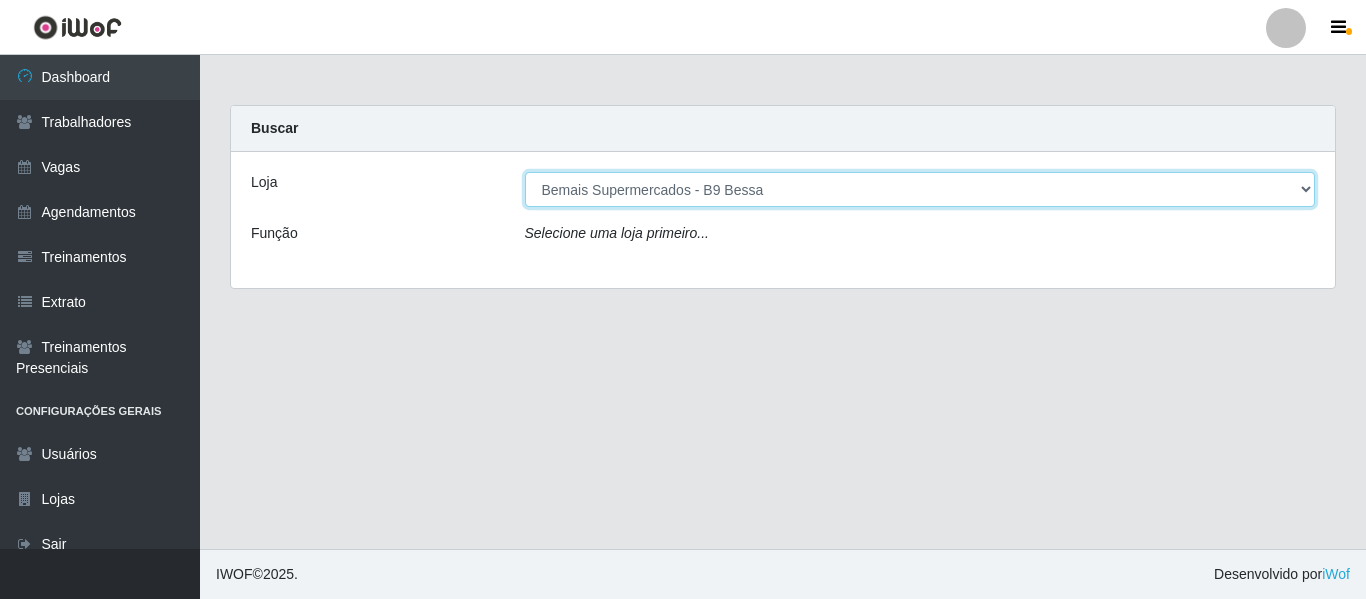 click on "[Selecione...] Bemais - Ruy Carneiro Bemais Supermercados - B1 Mangabeira Bemais Supermercados - B11 Manaíra Bemais Supermercados - B4 Mangabeira Bemais Supermercados - B5 Anatólia Bemais Supermercados - B6 Colibris Bemais Supermercados - B7 Oitizeiro Bemais Supermercados - B8 Valentina Bemais Supermercados - B9 Bessa Bemais Supermercados - Cidade Universitária Bemais Supermercados - Cruz das Armas Bemais Supermercados - Três Ruas" at bounding box center (920, 189) 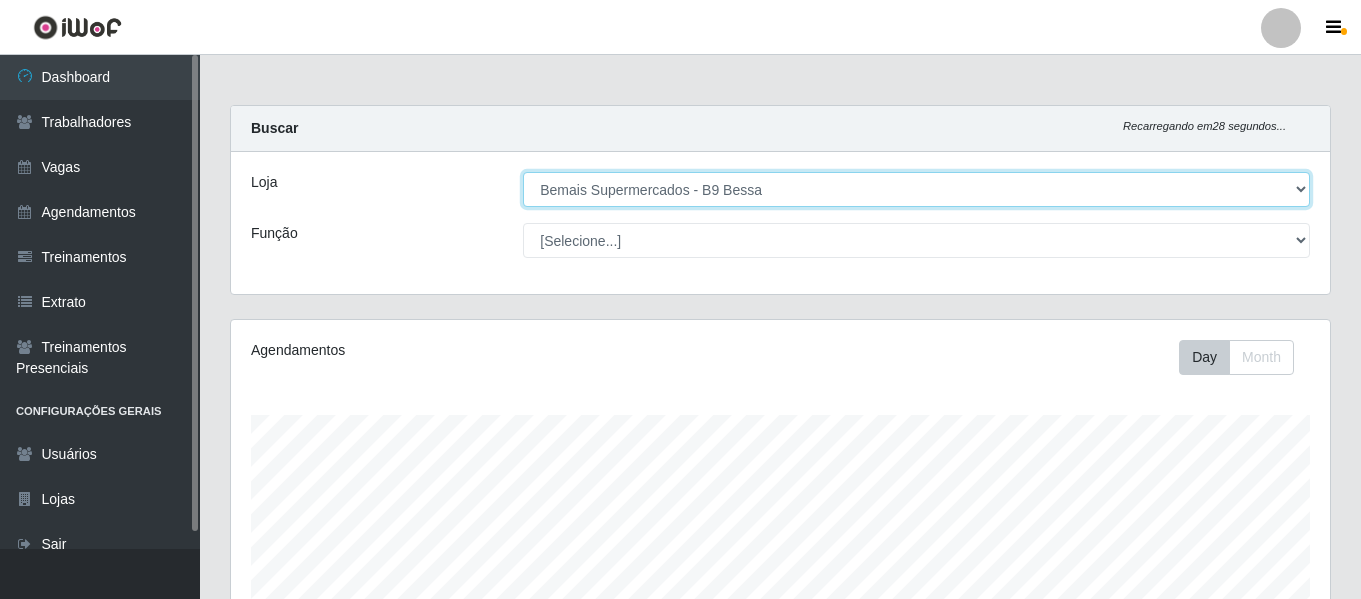 scroll, scrollTop: 999585, scrollLeft: 998901, axis: both 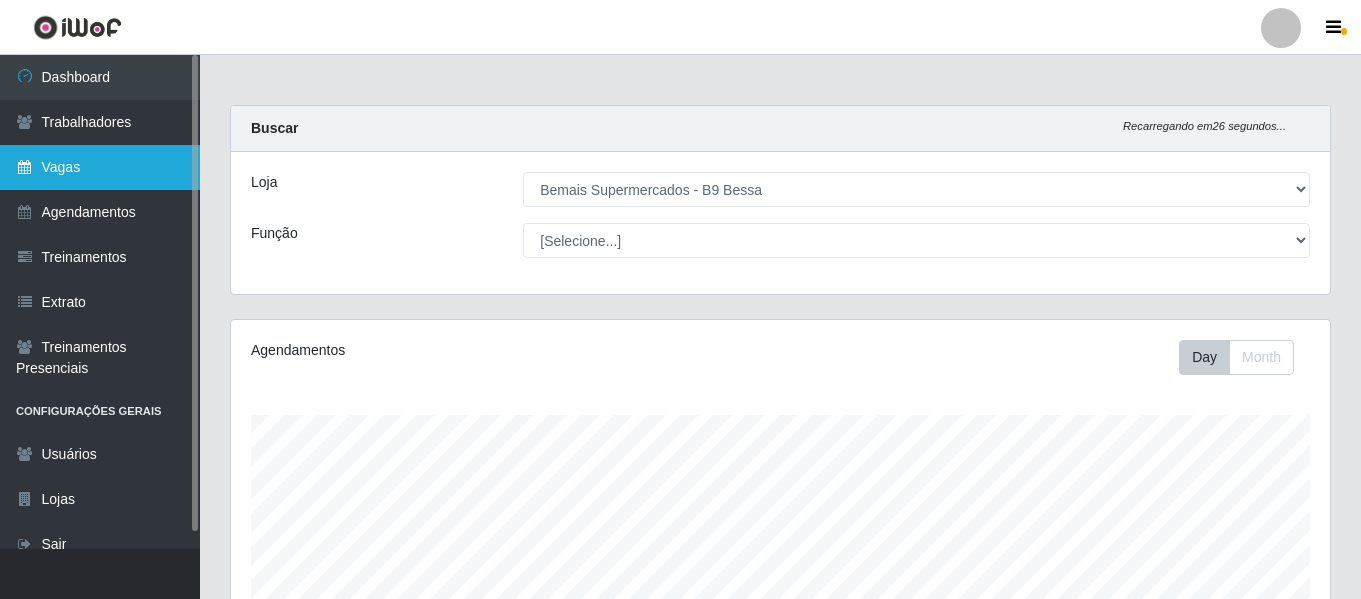 click on "Vagas" at bounding box center [100, 167] 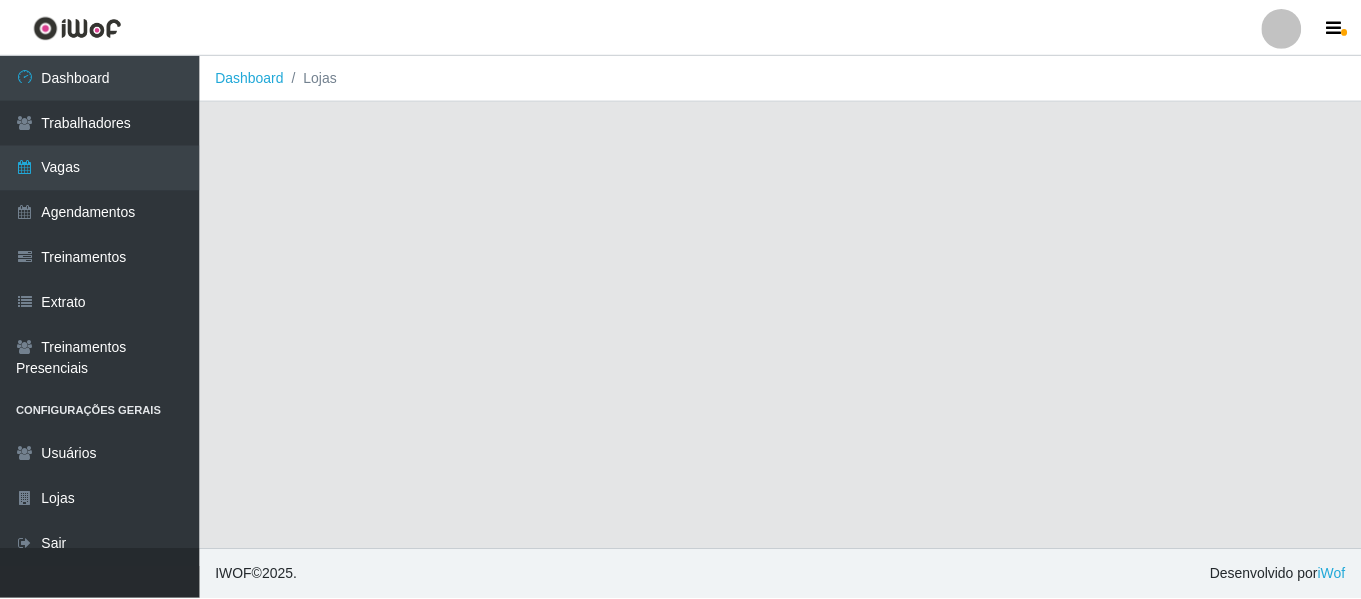 scroll, scrollTop: 0, scrollLeft: 0, axis: both 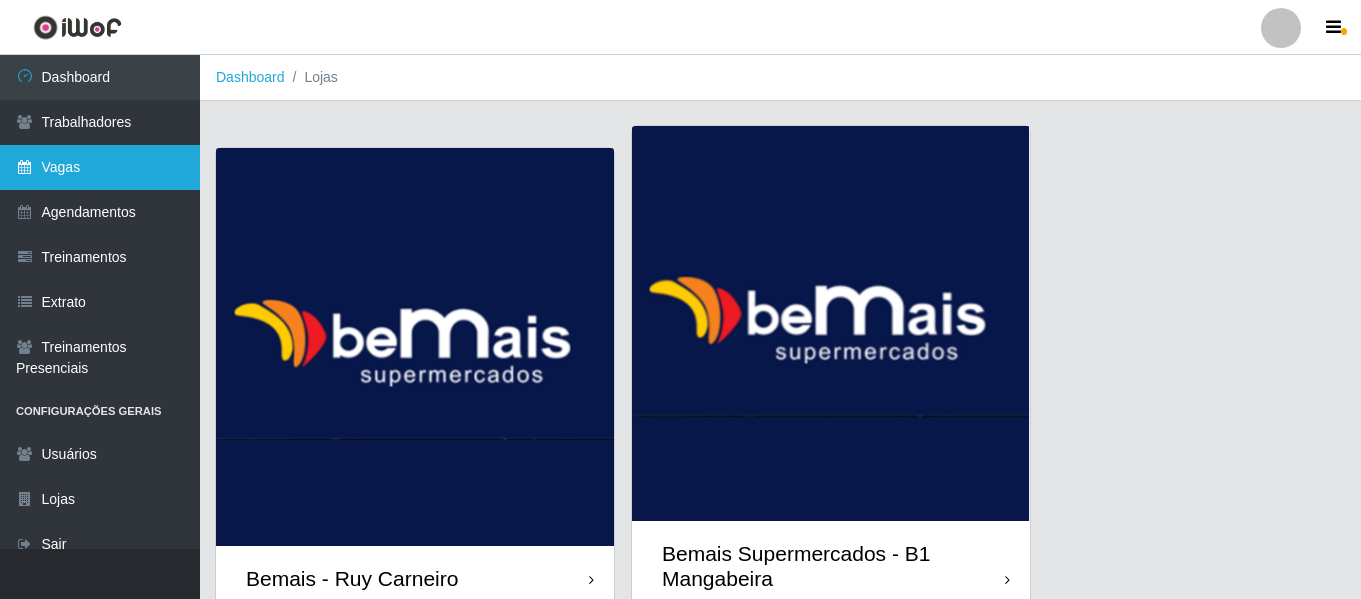 click on "Vagas" at bounding box center (100, 167) 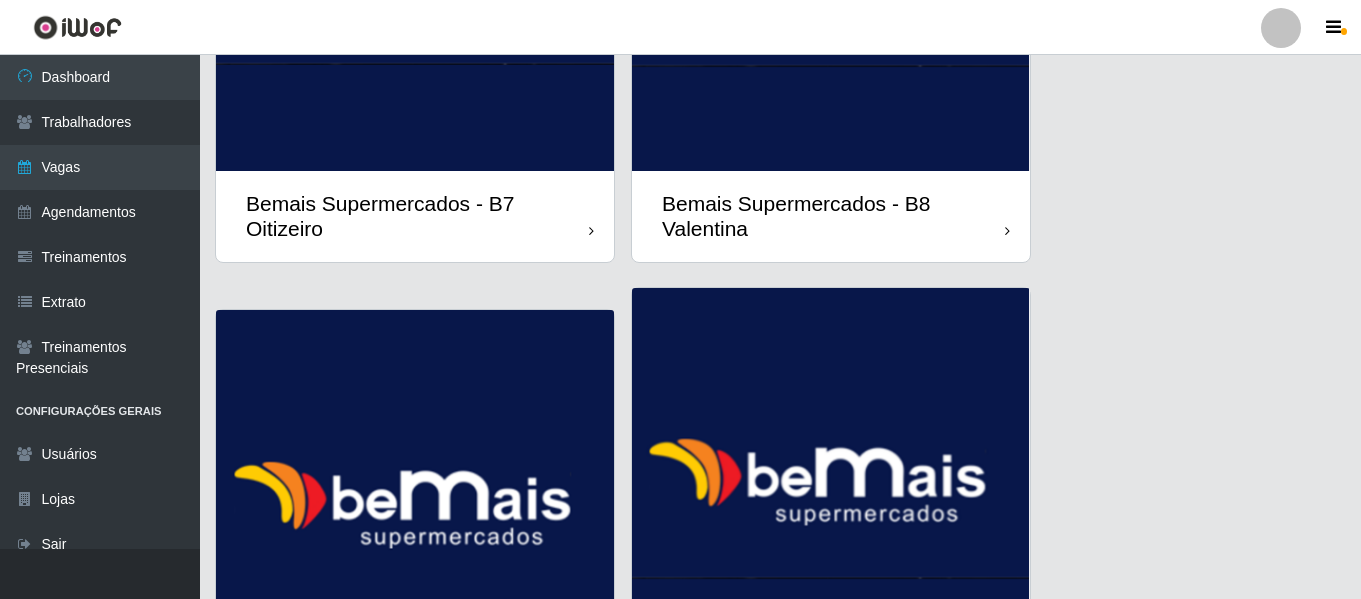 scroll, scrollTop: 1877, scrollLeft: 0, axis: vertical 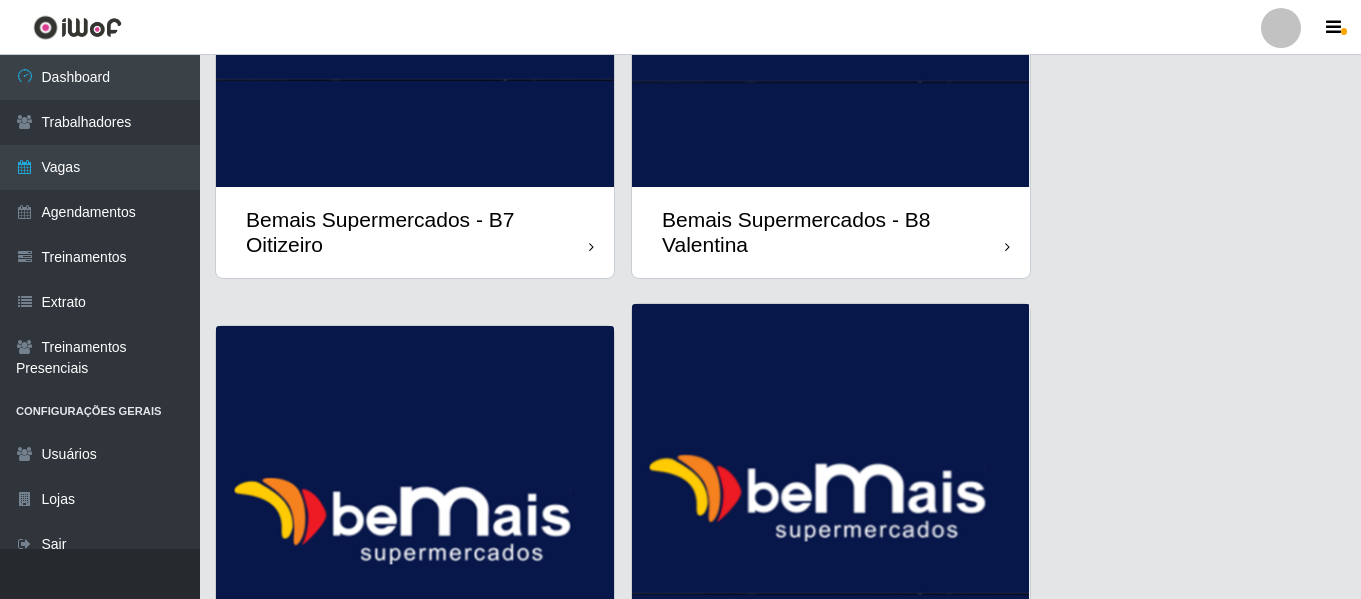 click at bounding box center [415, 525] 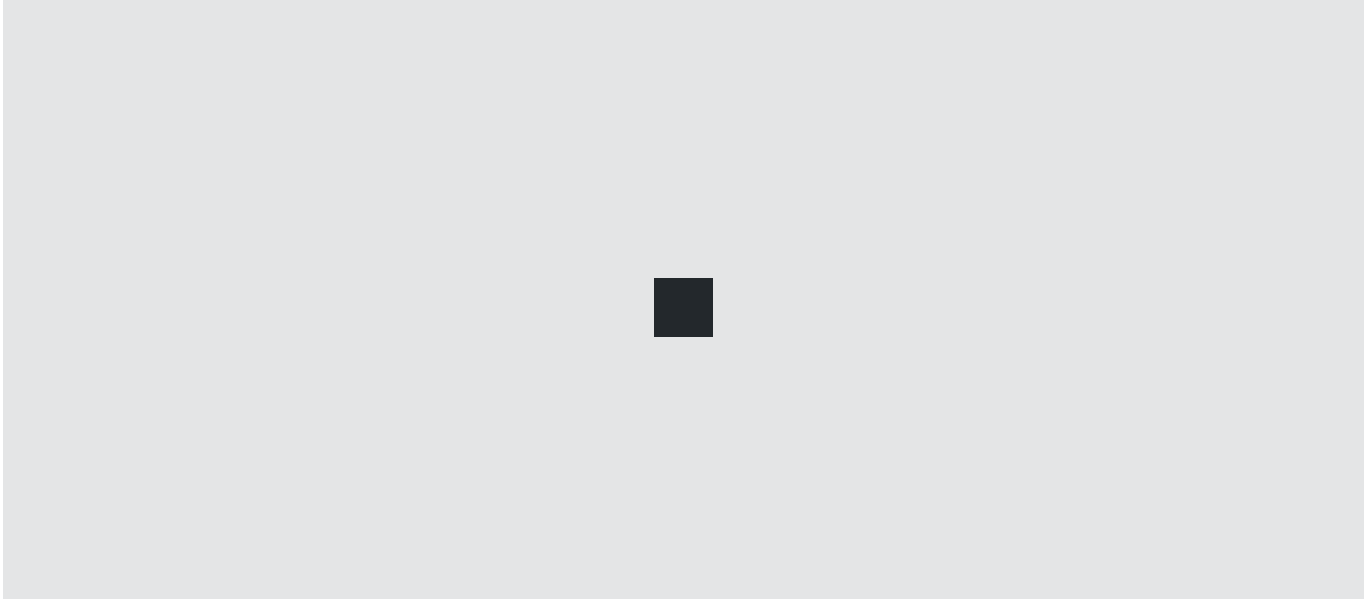 scroll, scrollTop: 0, scrollLeft: 0, axis: both 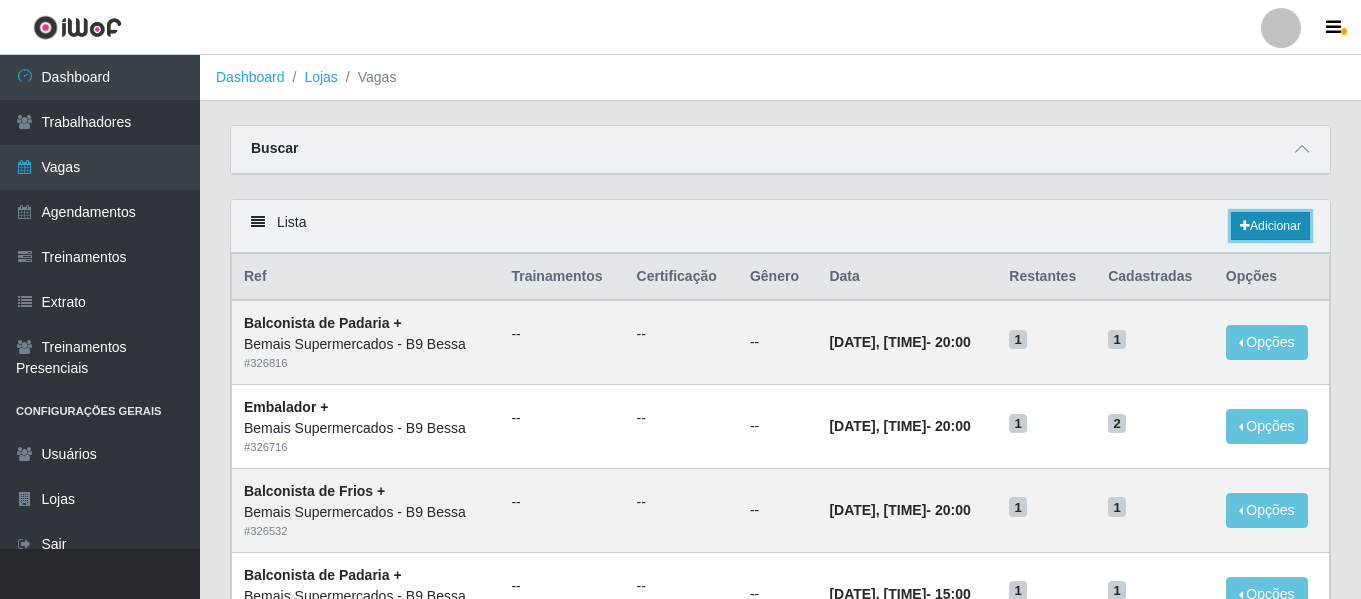 click on "Adicionar" at bounding box center (1270, 226) 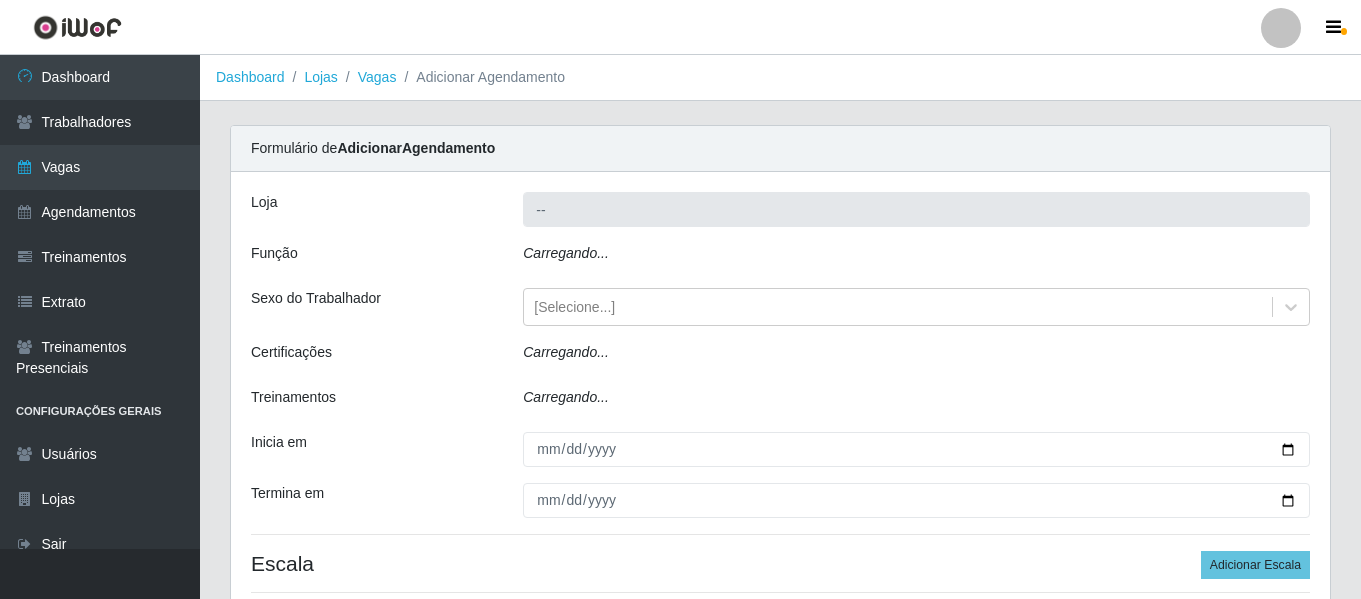 type on "Bemais Supermercados - B9 Bessa" 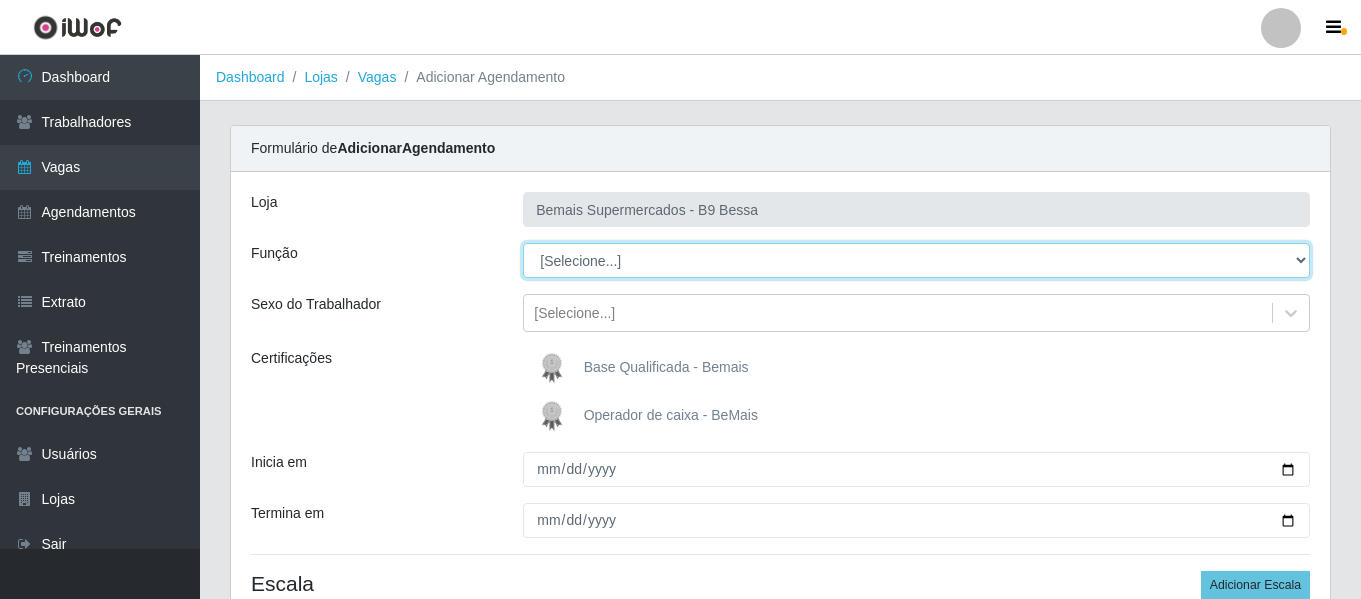click on "[Selecione...] ASG ASG + ASG ++ Auxiliar de Estoque Auxiliar de Estoque + Auxiliar de Estoque ++ Auxiliar de Sushiman Auxiliar de Sushiman+ Auxiliar de Sushiman++ Balconista de Açougue  Balconista de Açougue + Balconista de Açougue ++ Balconista de Frios Balconista de Frios + Balconista de Frios ++ Balconista de Padaria  Balconista de Padaria + Balconista de Padaria ++ Embalador Embalador + Embalador ++ Operador de Caixa Operador de Caixa + Operador de Caixa ++ Repositor  Repositor + Repositor ++ Repositor de Hortifruti Repositor de Hortifruti + Repositor de Hortifruti ++" at bounding box center [916, 260] 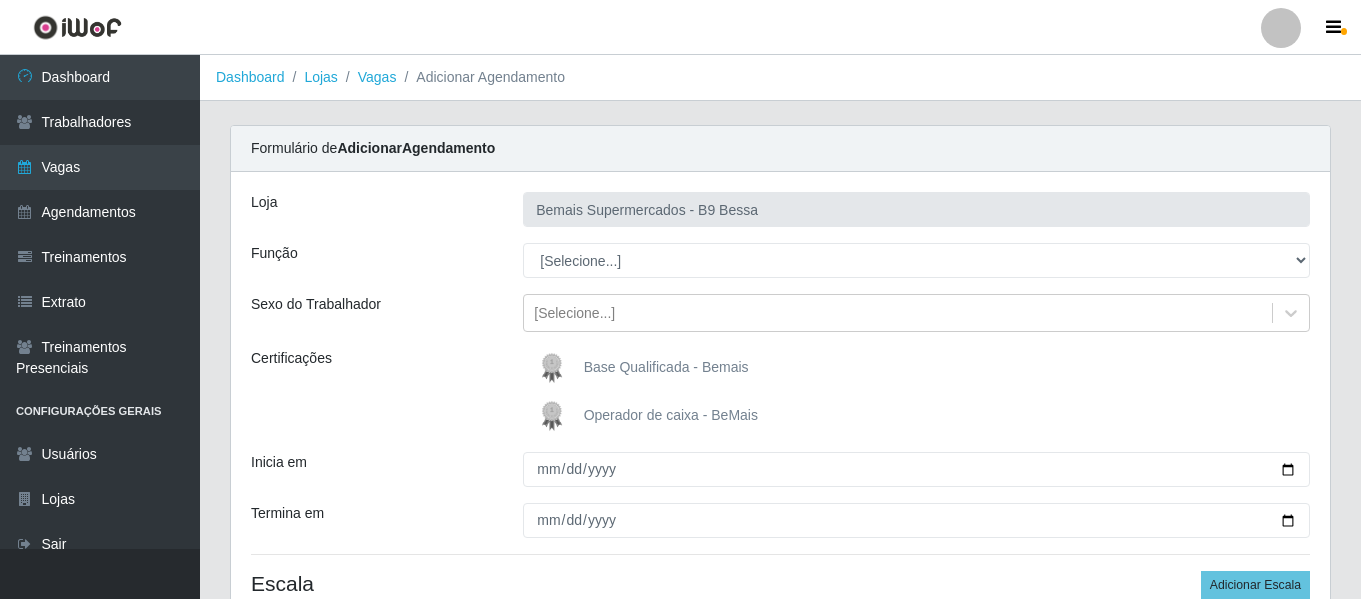 click at bounding box center (1281, 28) 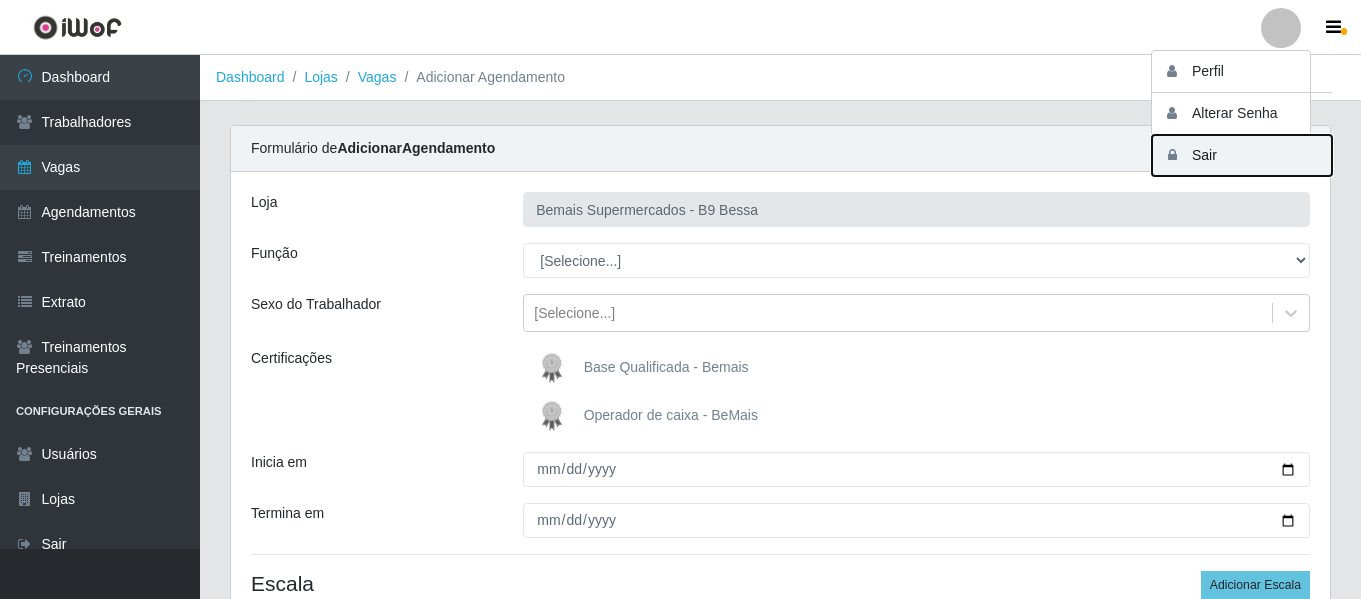 click on "Sair" at bounding box center [1242, 155] 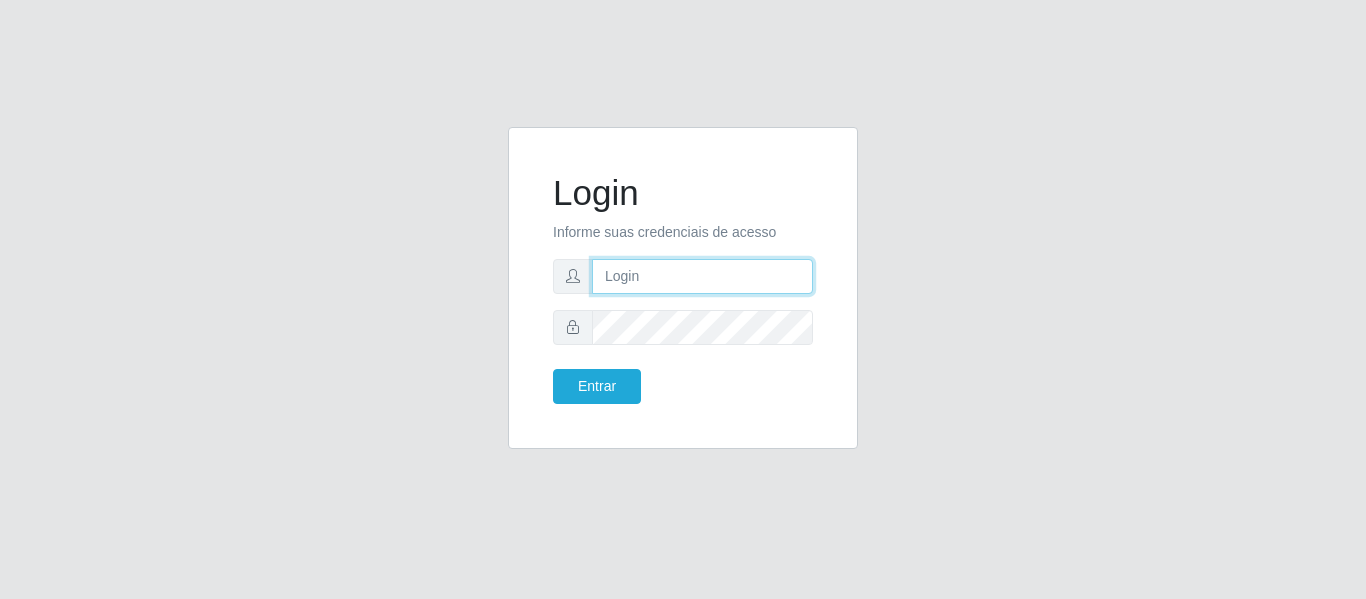 type on "[EMAIL]" 